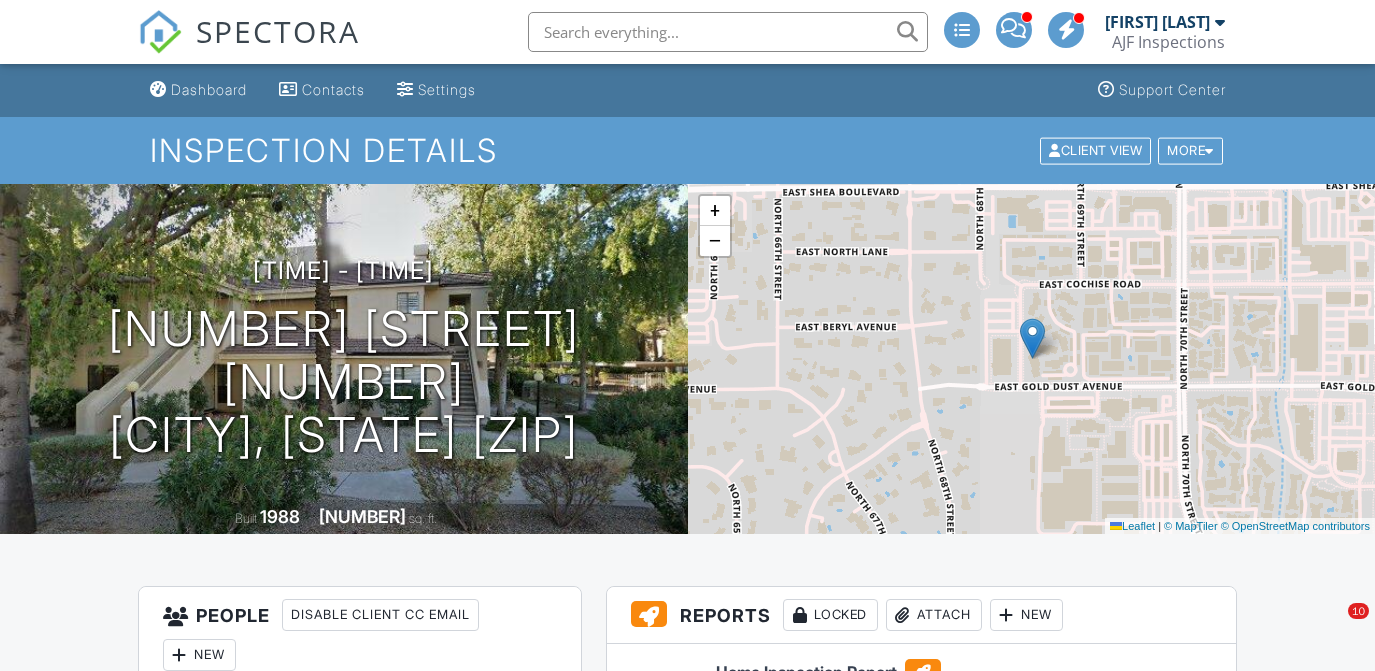 scroll, scrollTop: 0, scrollLeft: 0, axis: both 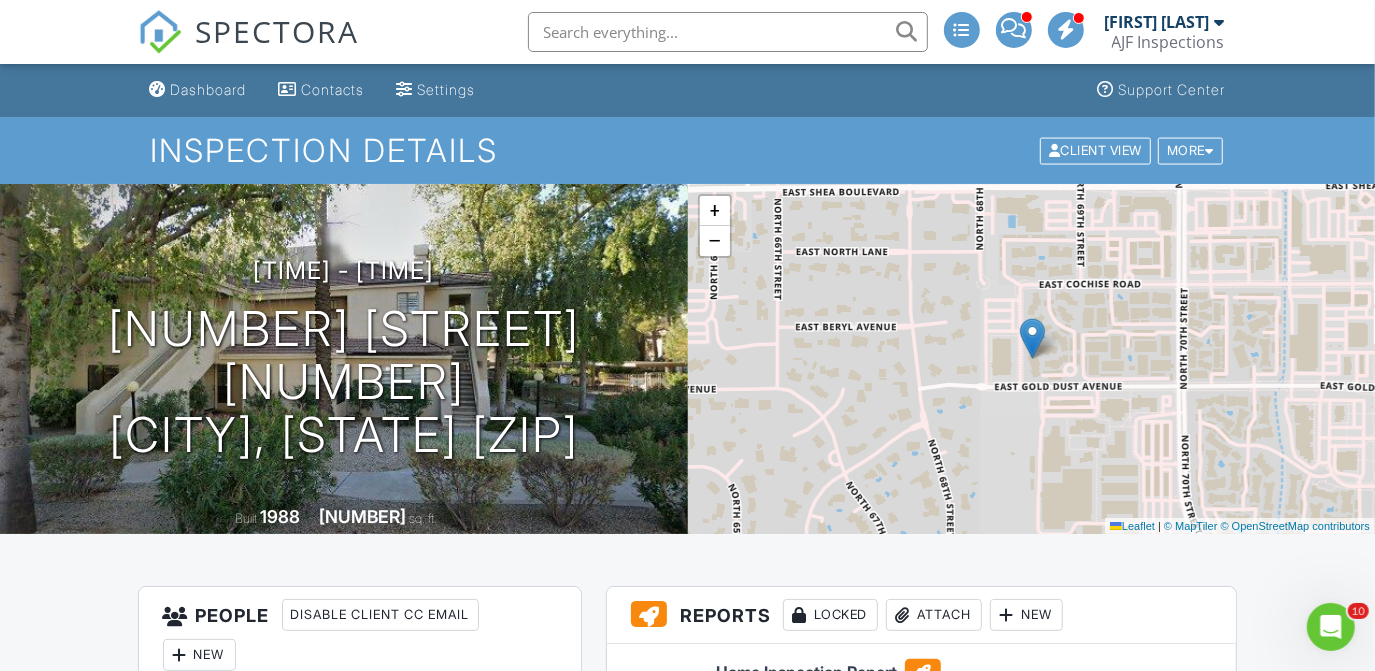 click on "AJF Inspections" at bounding box center [1168, 42] 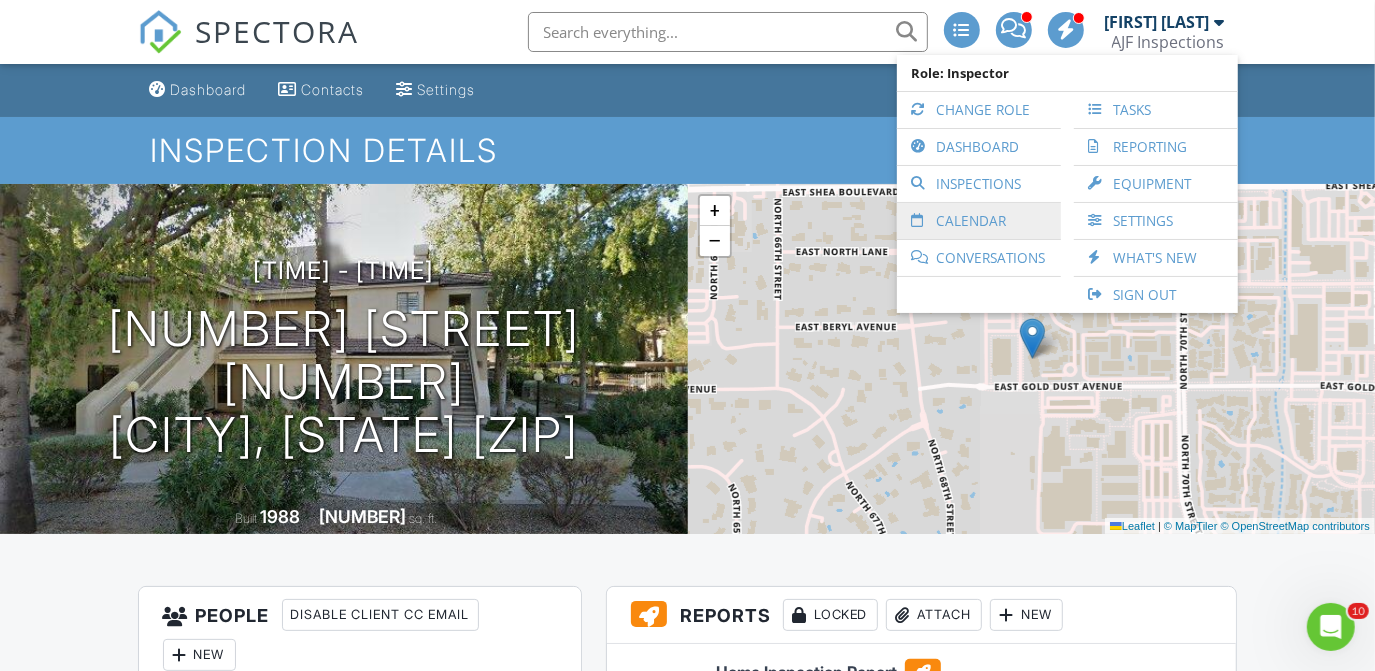 click on "Calendar" at bounding box center [979, 221] 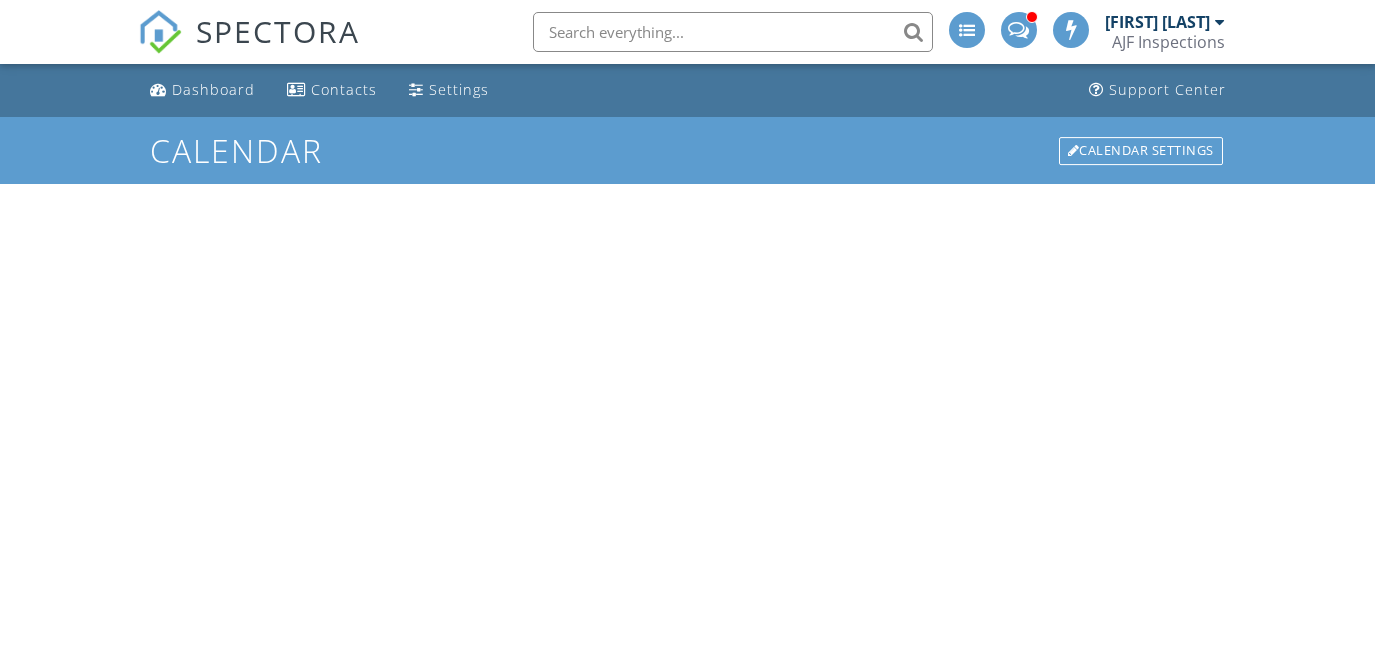 scroll, scrollTop: 0, scrollLeft: 0, axis: both 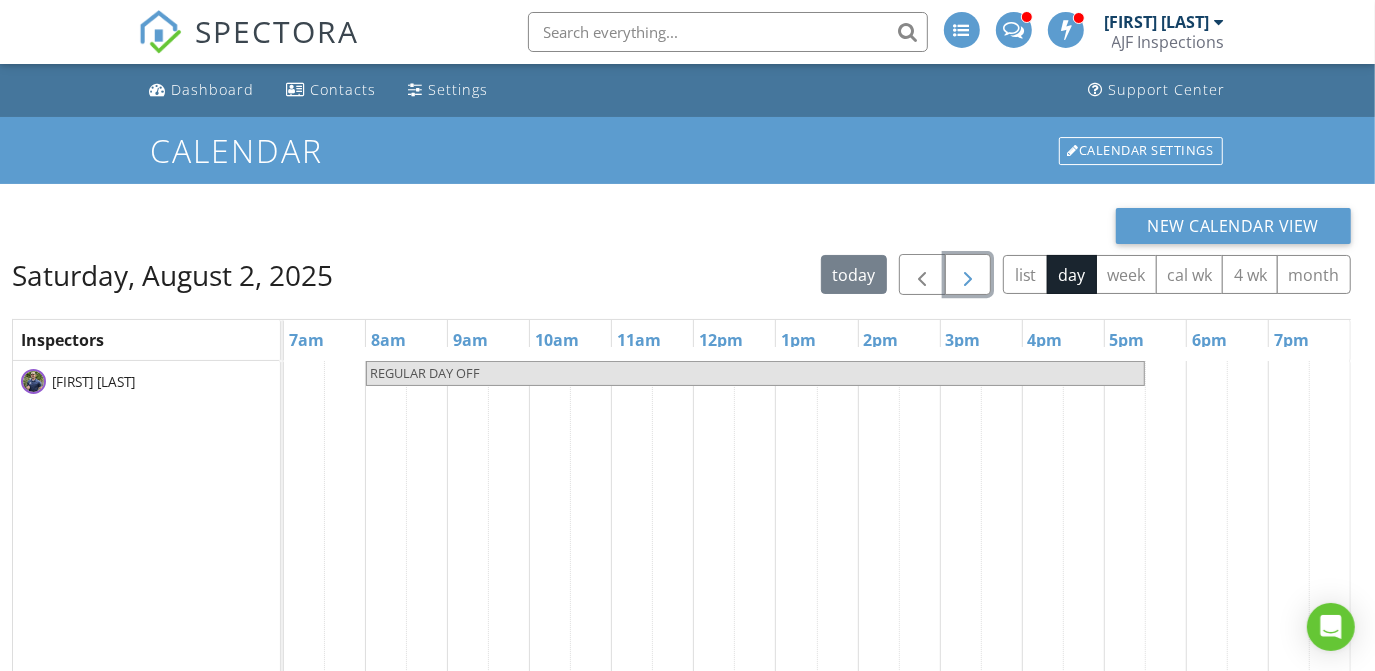 click at bounding box center (968, 275) 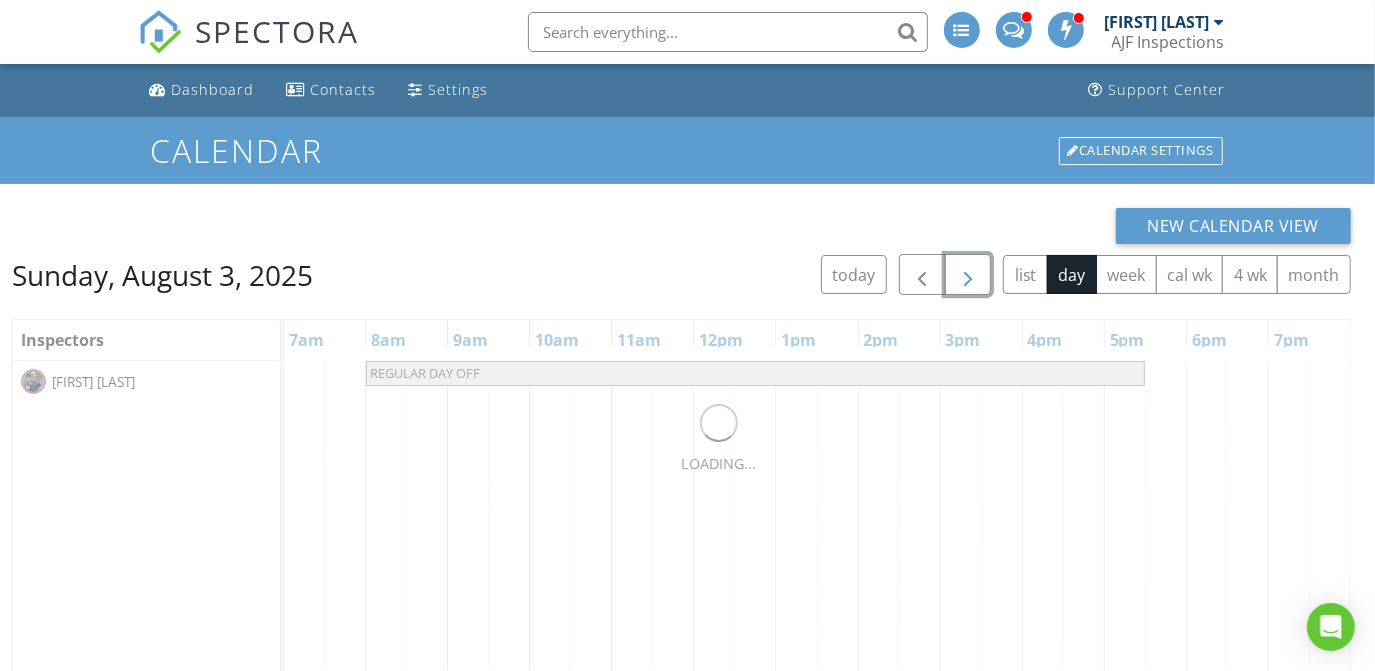 click at bounding box center (968, 275) 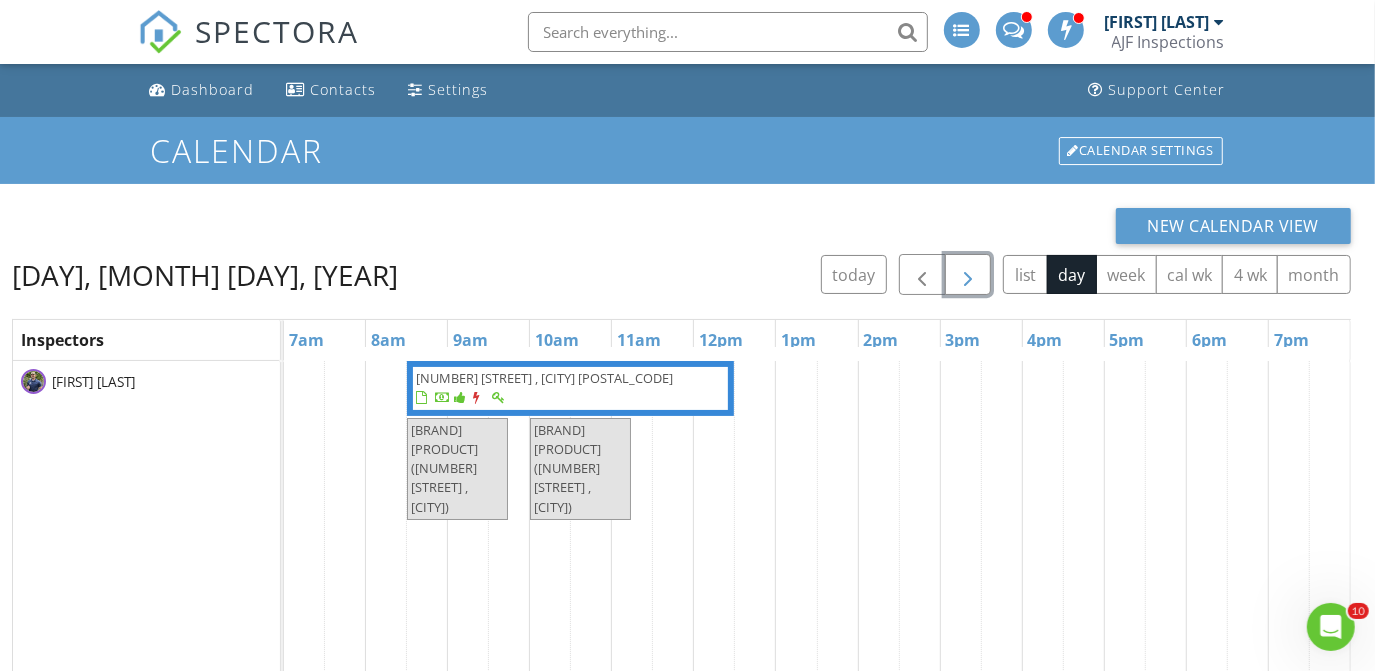 scroll, scrollTop: 0, scrollLeft: 0, axis: both 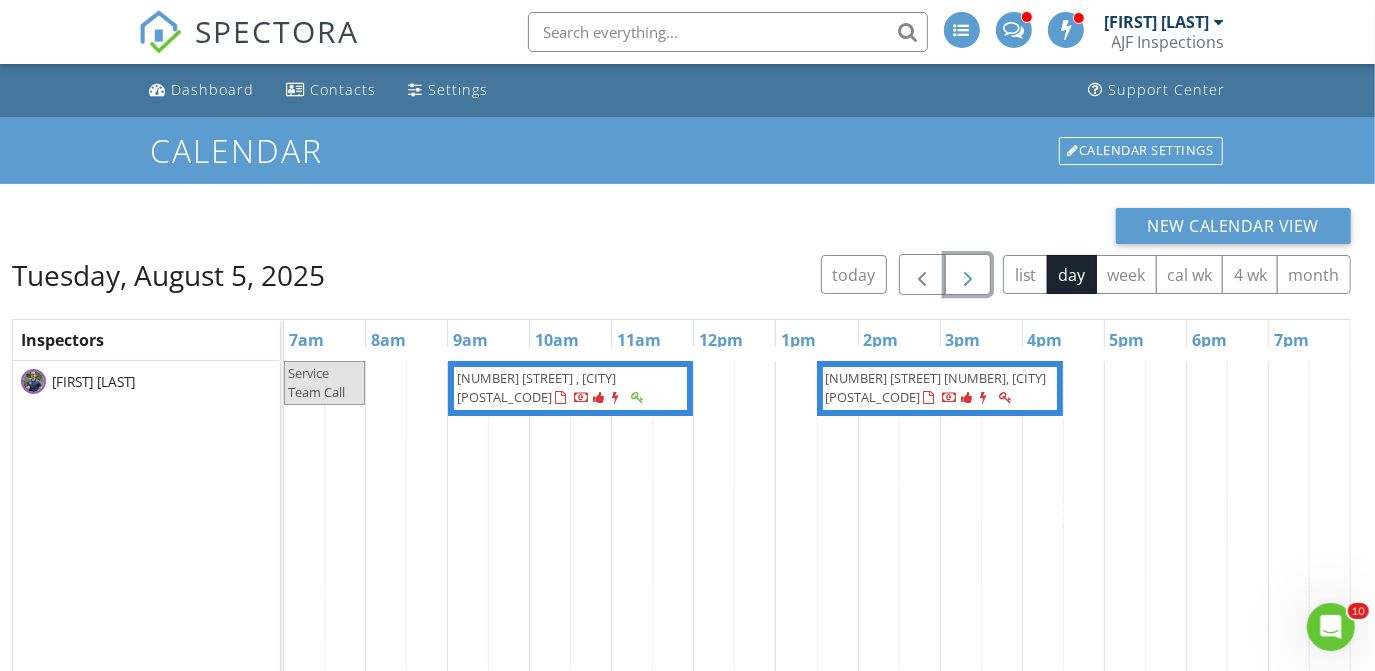 click at bounding box center (968, 275) 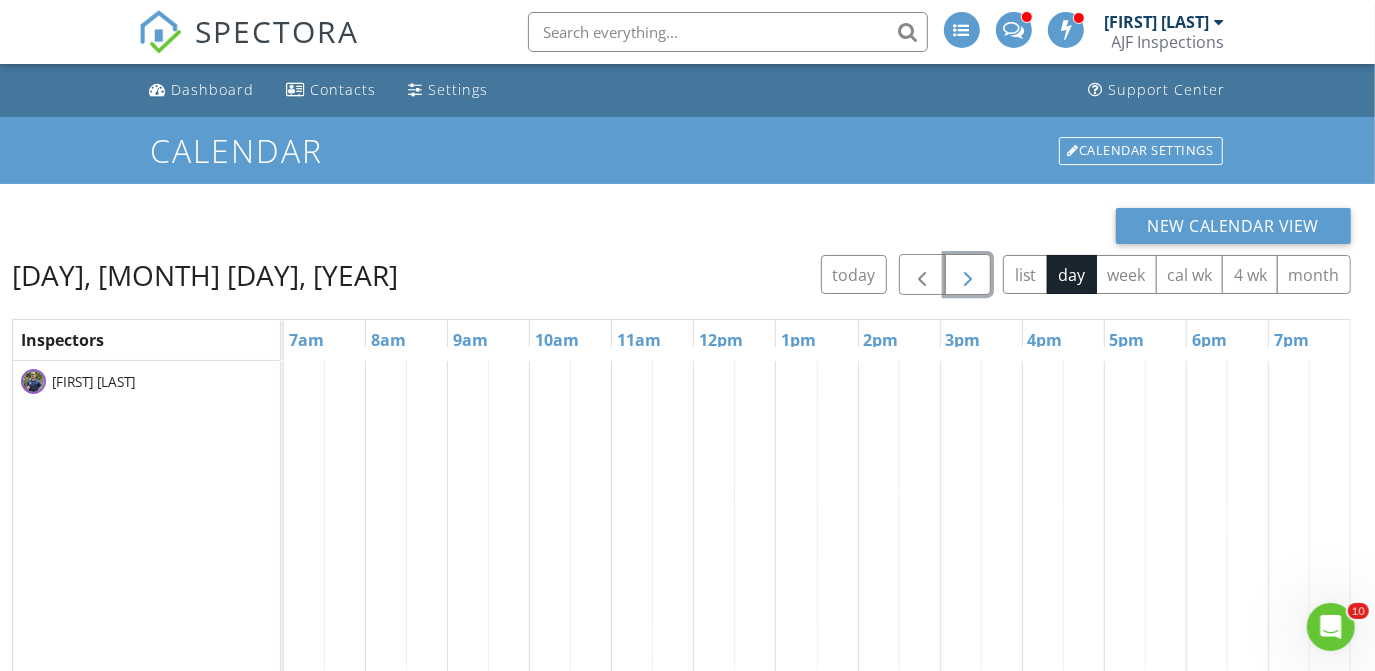 click at bounding box center (968, 275) 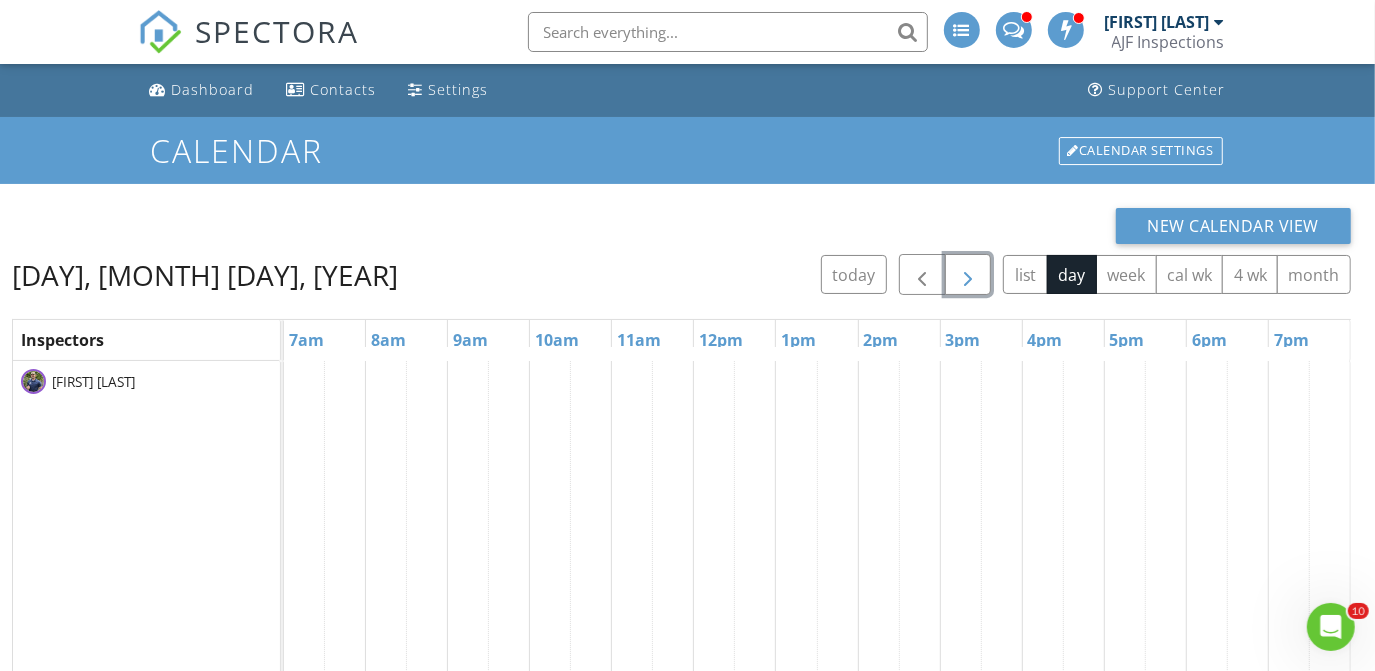 click at bounding box center [968, 275] 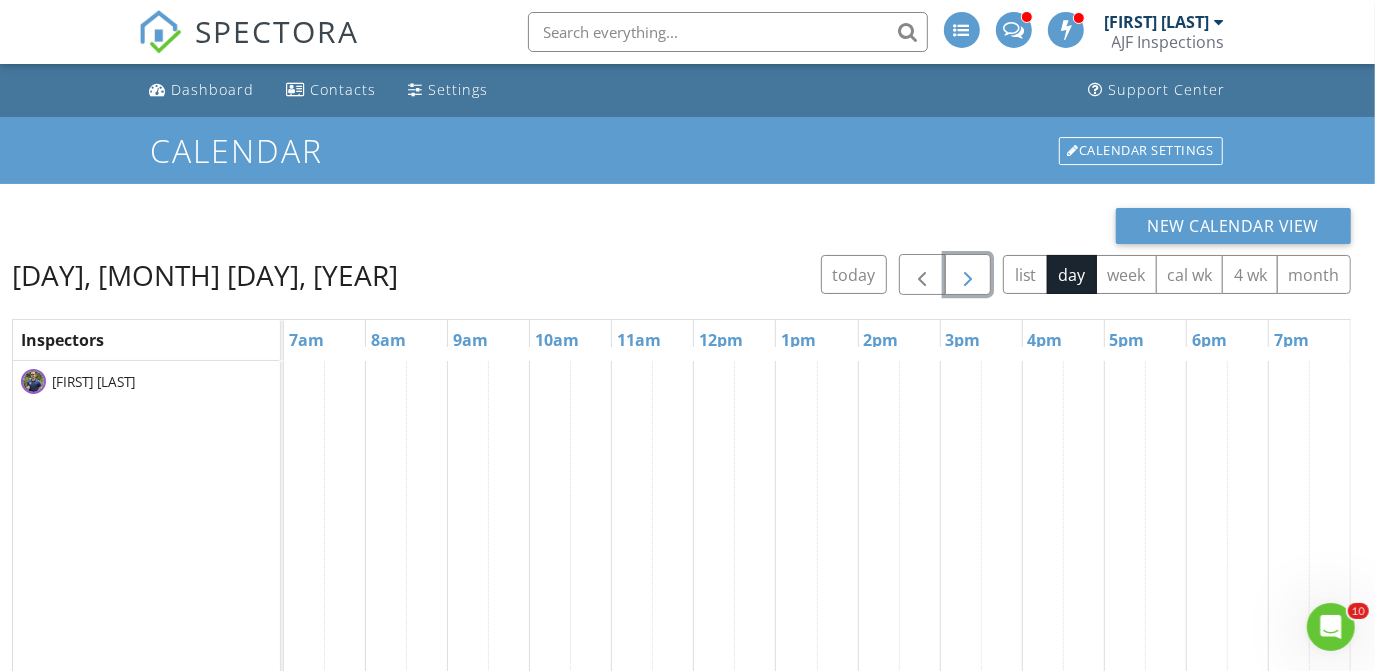 click at bounding box center (968, 275) 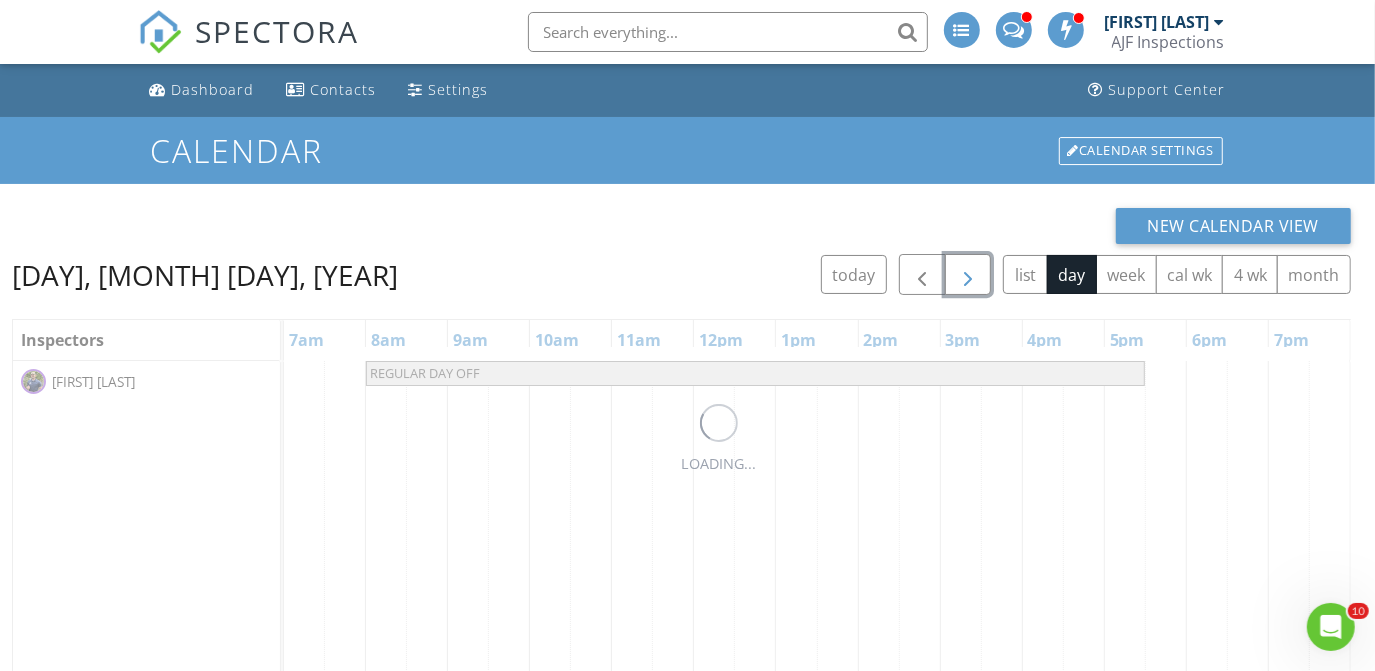 click at bounding box center (968, 275) 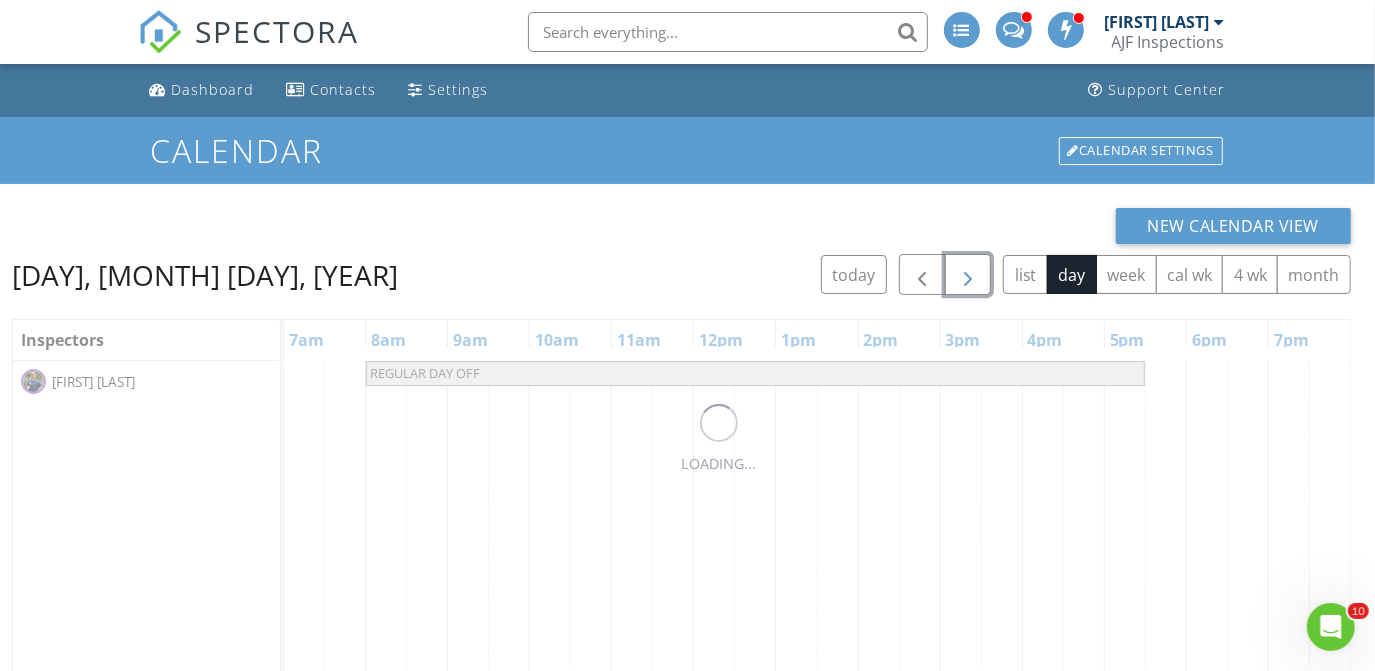click at bounding box center (968, 275) 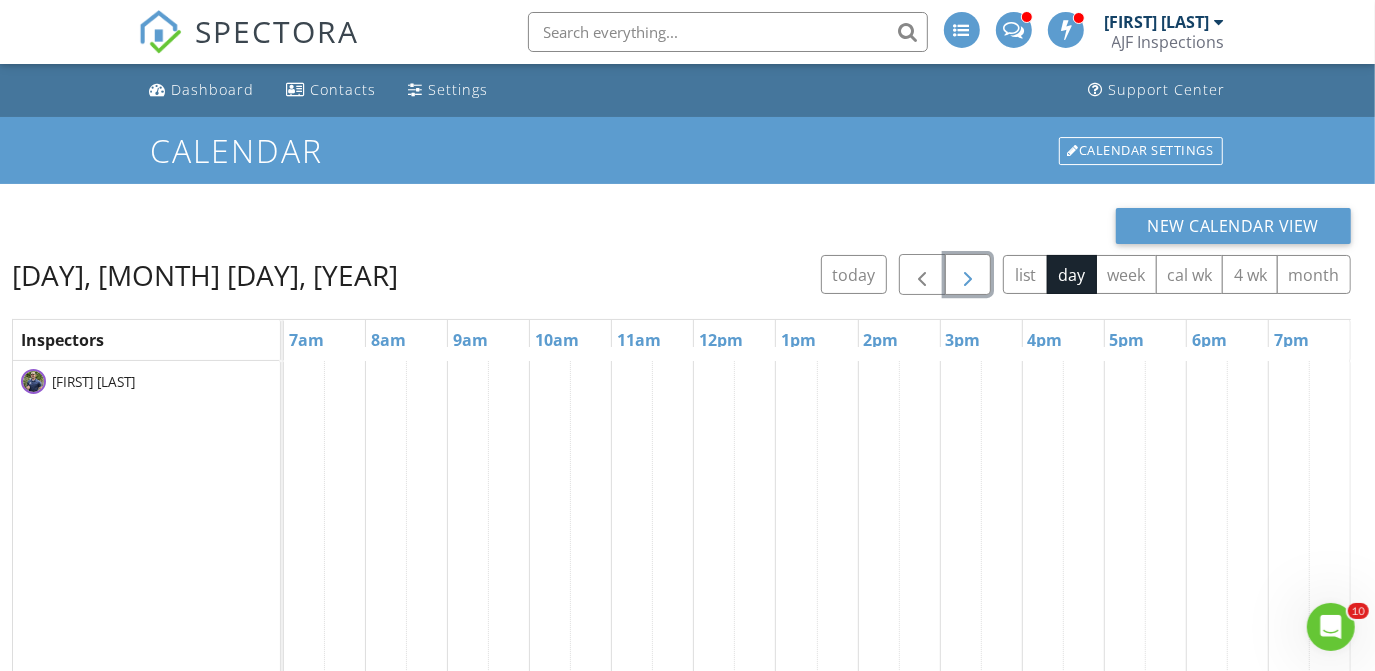 click at bounding box center (968, 275) 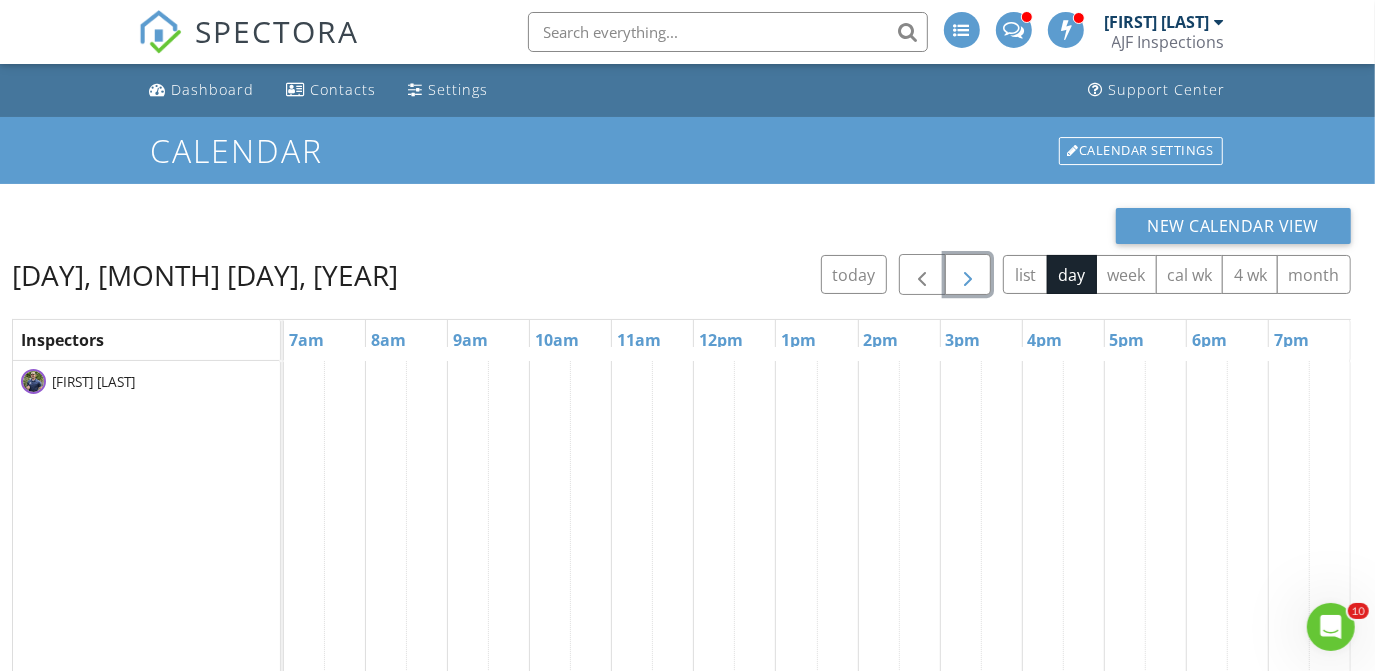 click at bounding box center [968, 275] 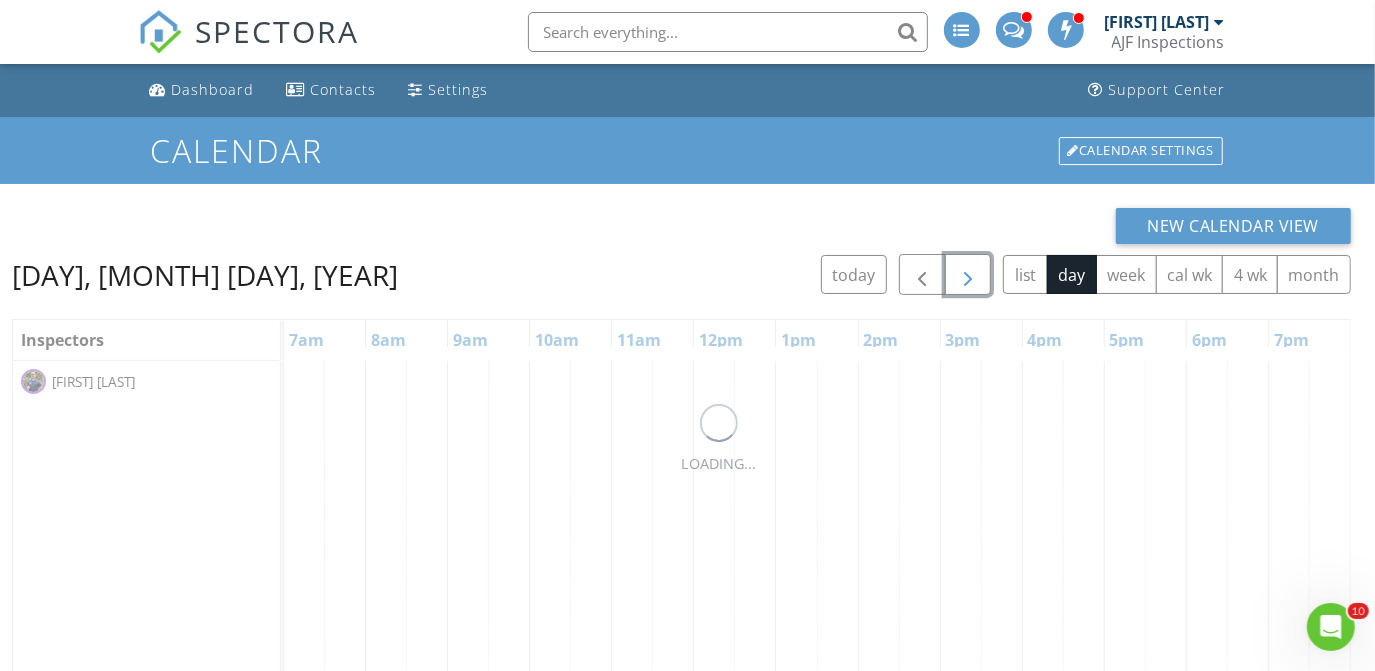 click at bounding box center (968, 275) 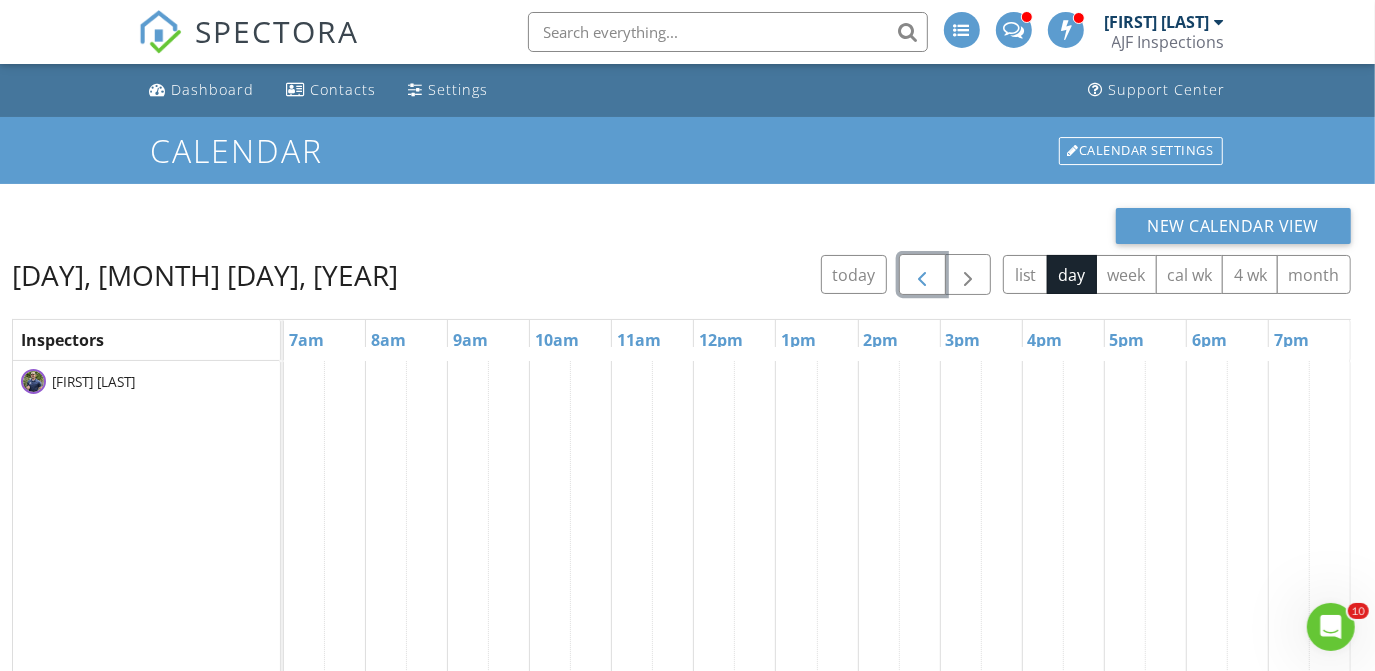 click at bounding box center (922, 274) 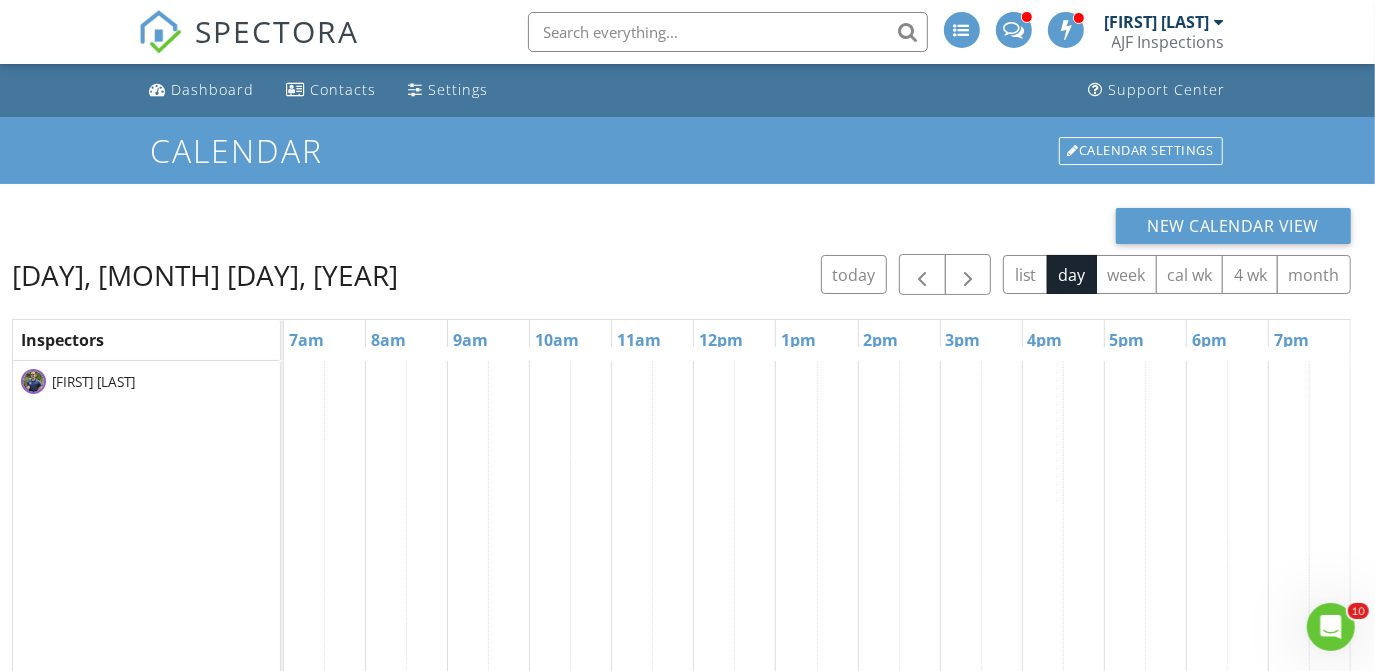 click on "[FIRST] [LAST]" at bounding box center [1157, 22] 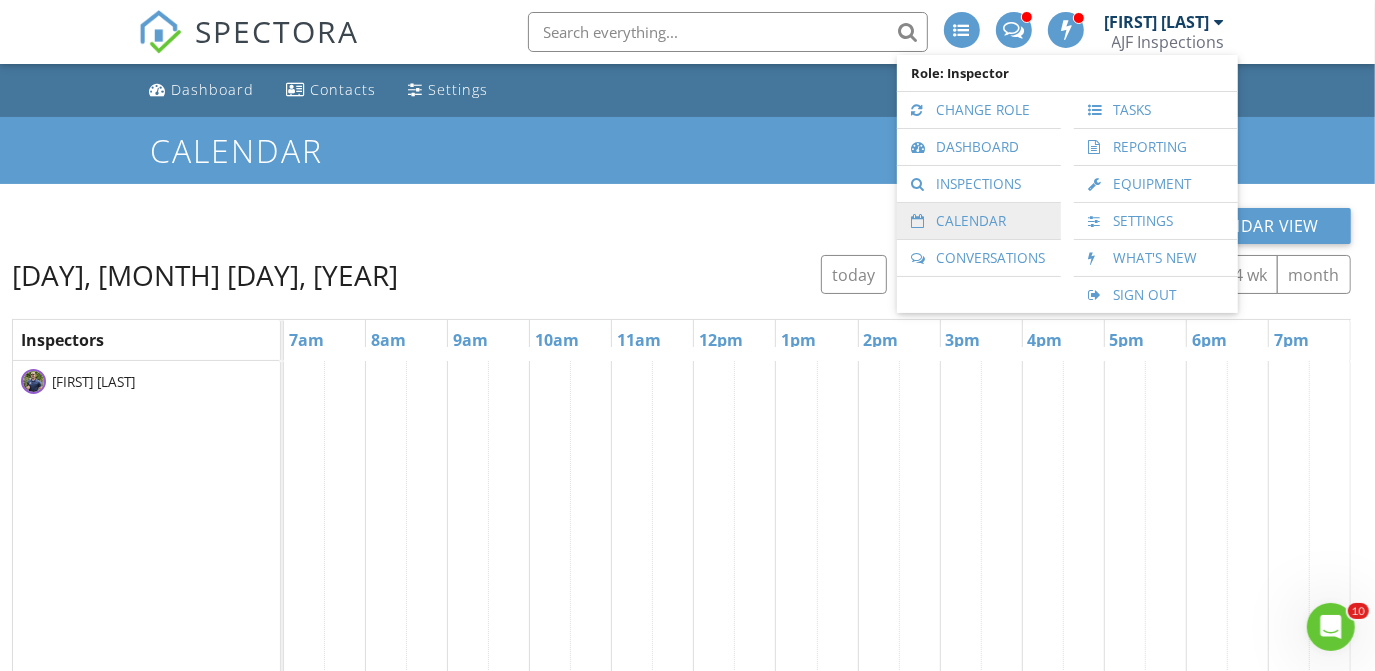 click on "Calendar" at bounding box center (979, 221) 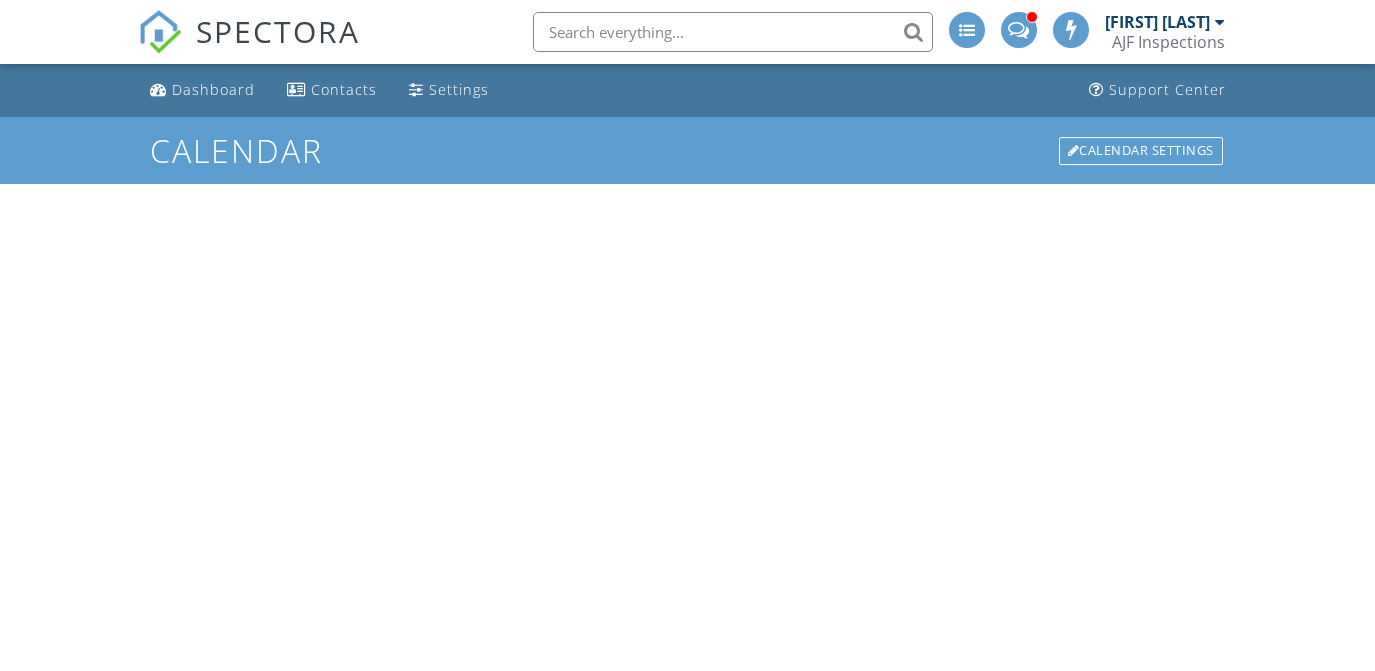 scroll, scrollTop: 0, scrollLeft: 0, axis: both 